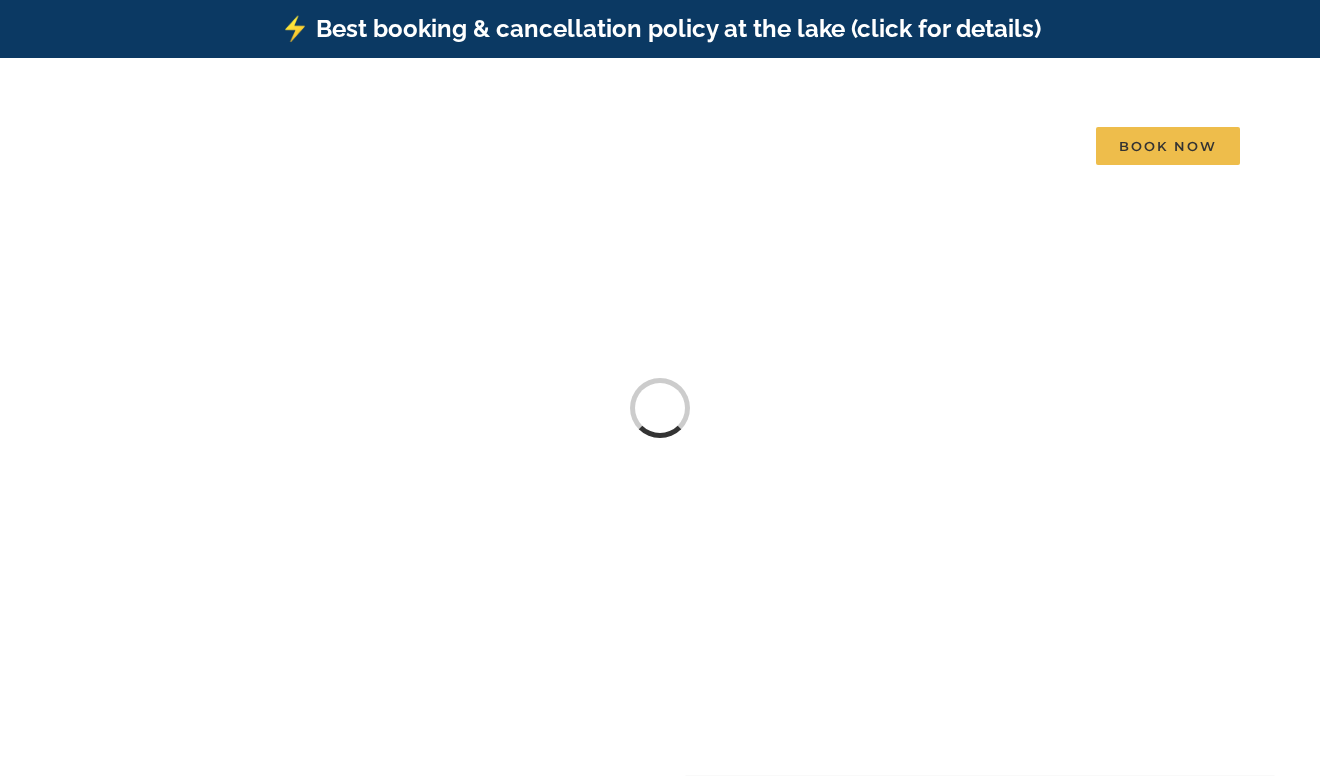 scroll, scrollTop: 0, scrollLeft: 0, axis: both 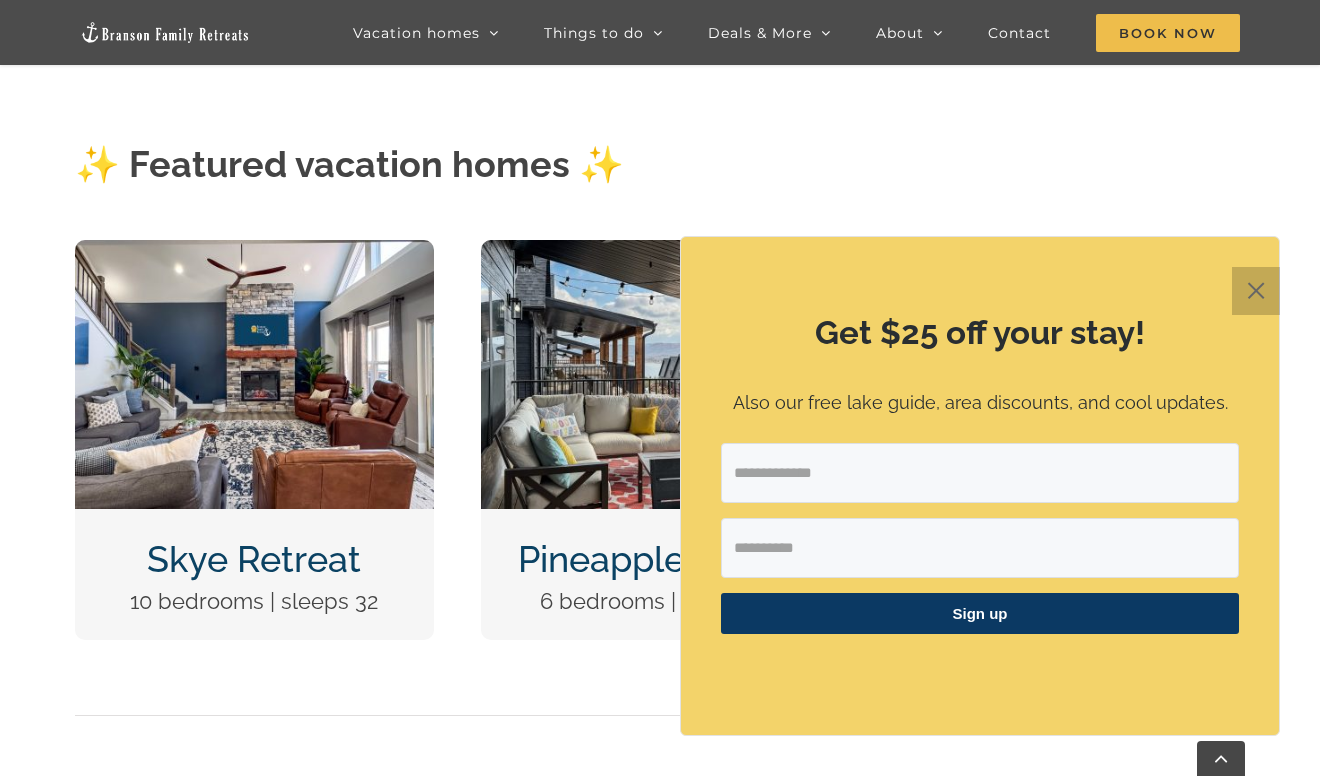 click on "✕" at bounding box center [1256, 291] 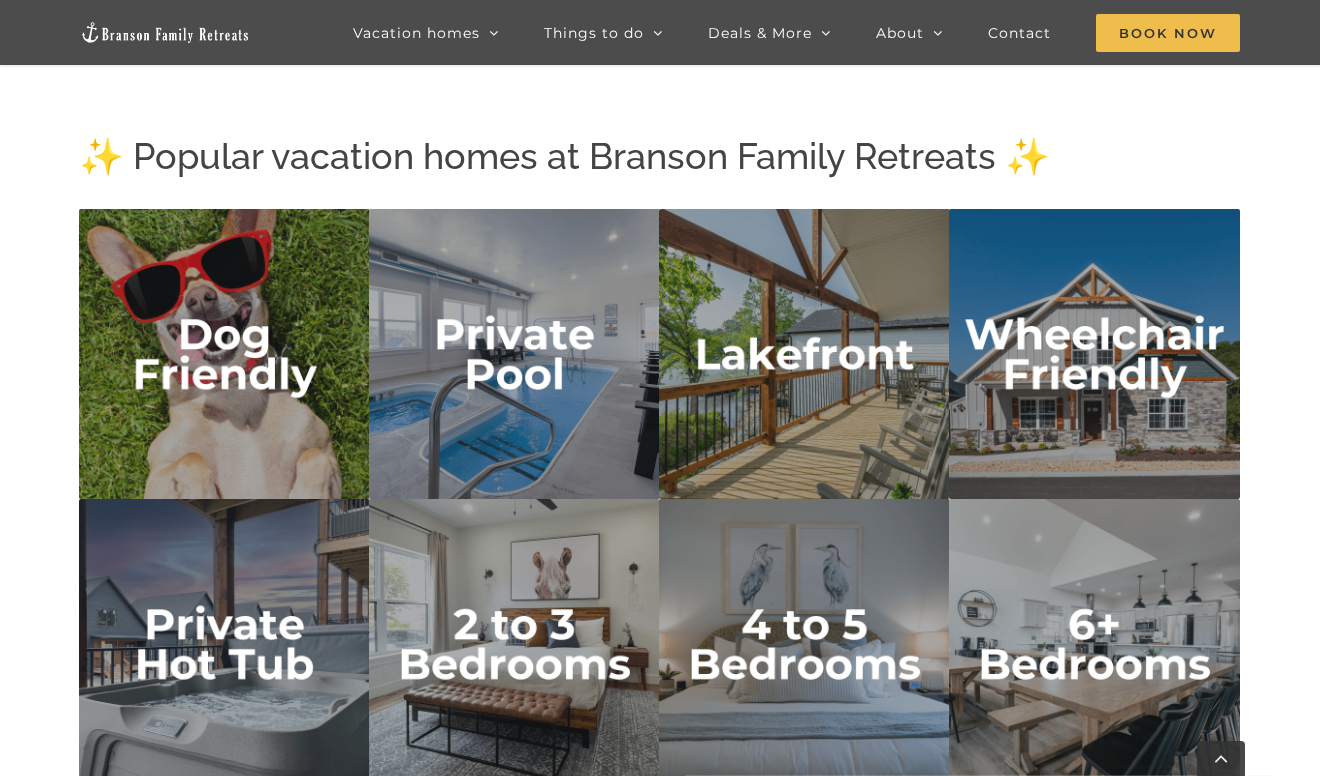 scroll, scrollTop: 3134, scrollLeft: 0, axis: vertical 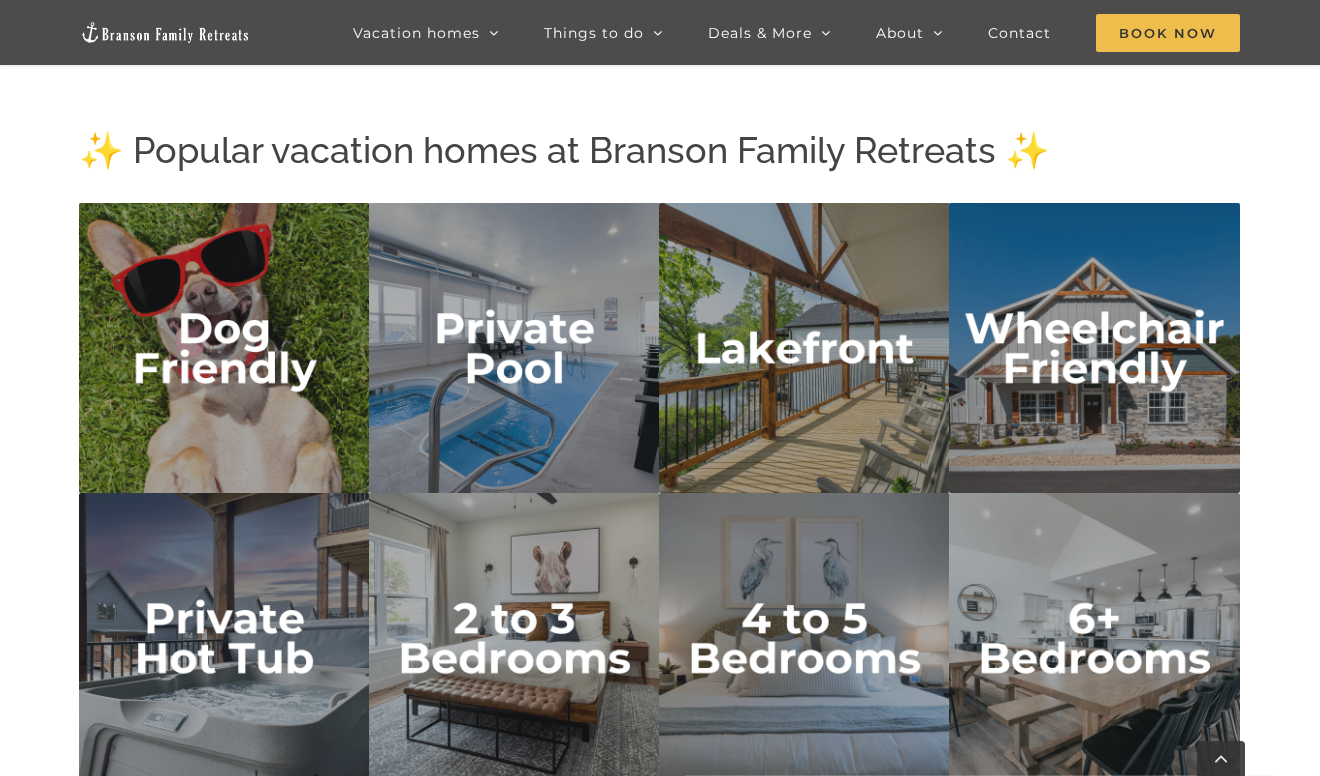 click at bounding box center (804, 348) 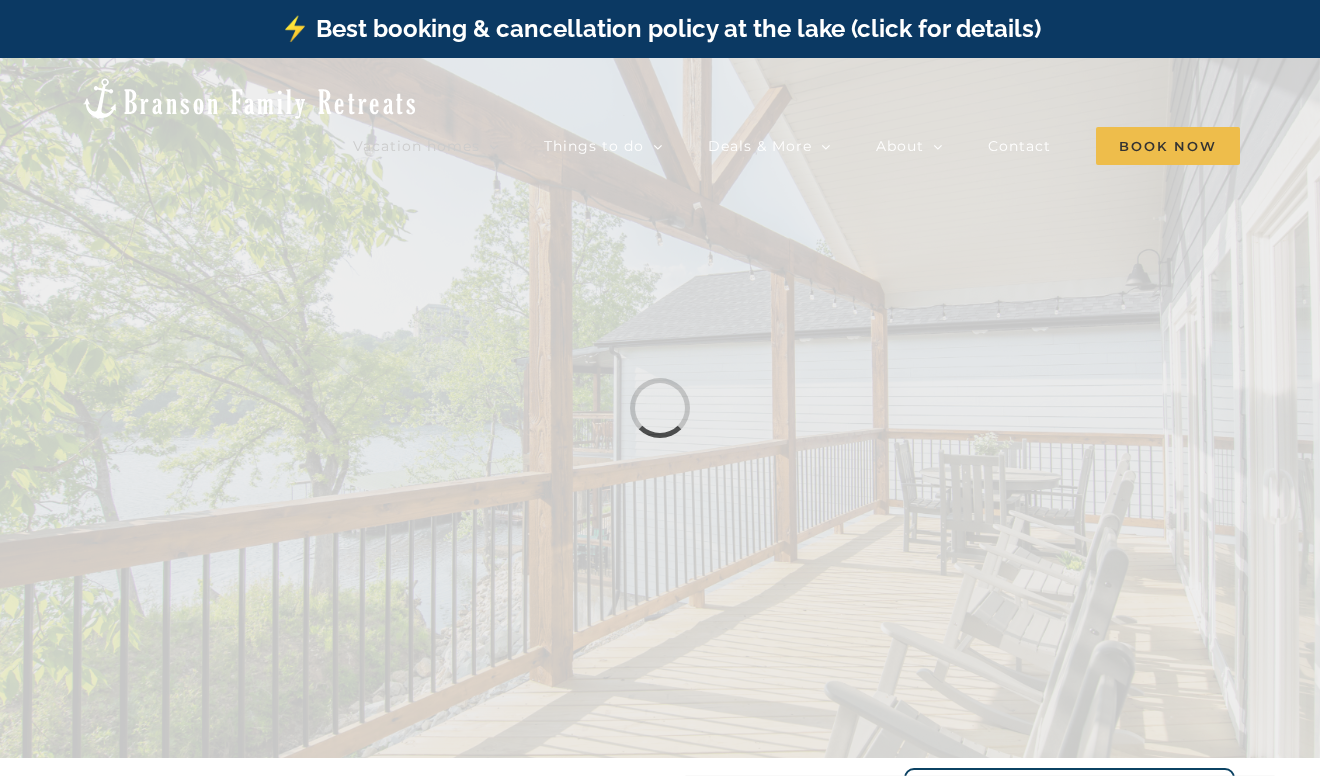 scroll, scrollTop: 0, scrollLeft: 0, axis: both 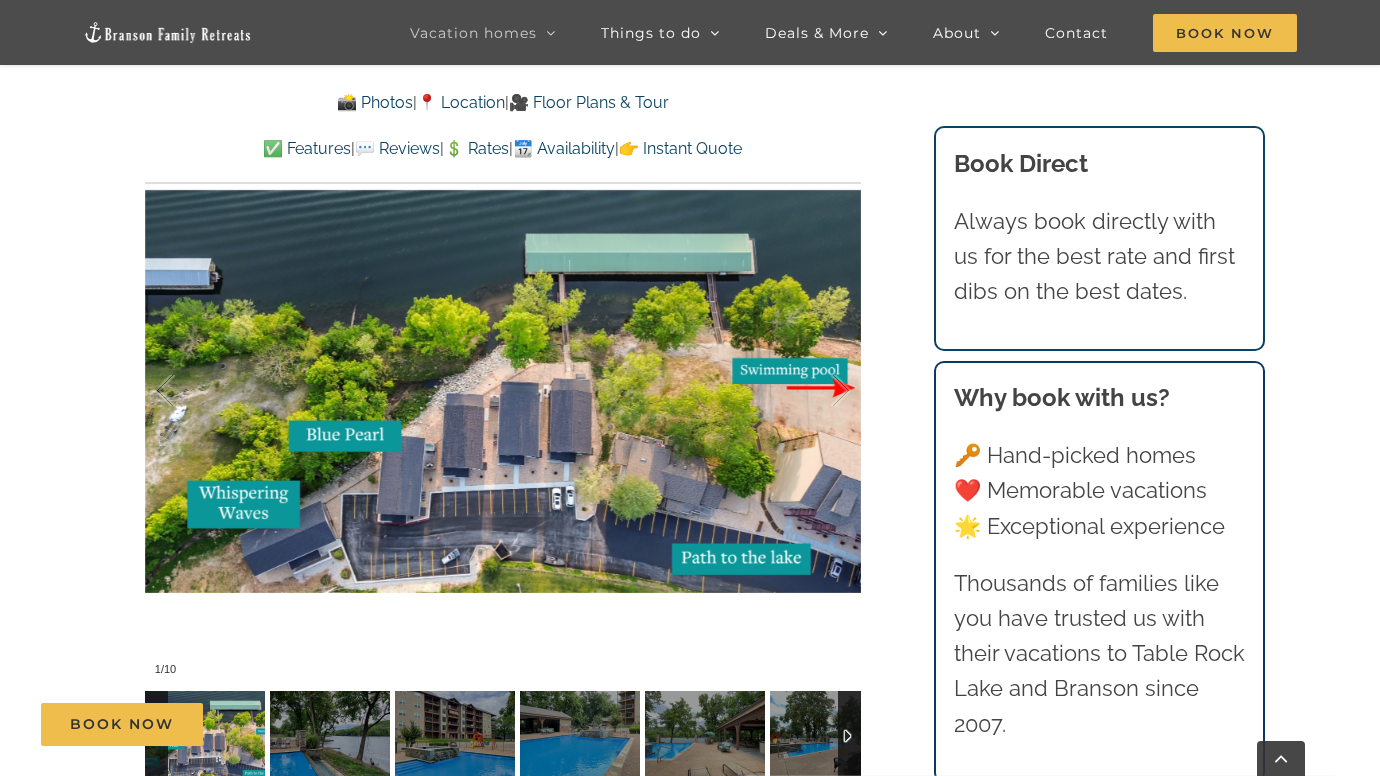click at bounding box center [503, 391] 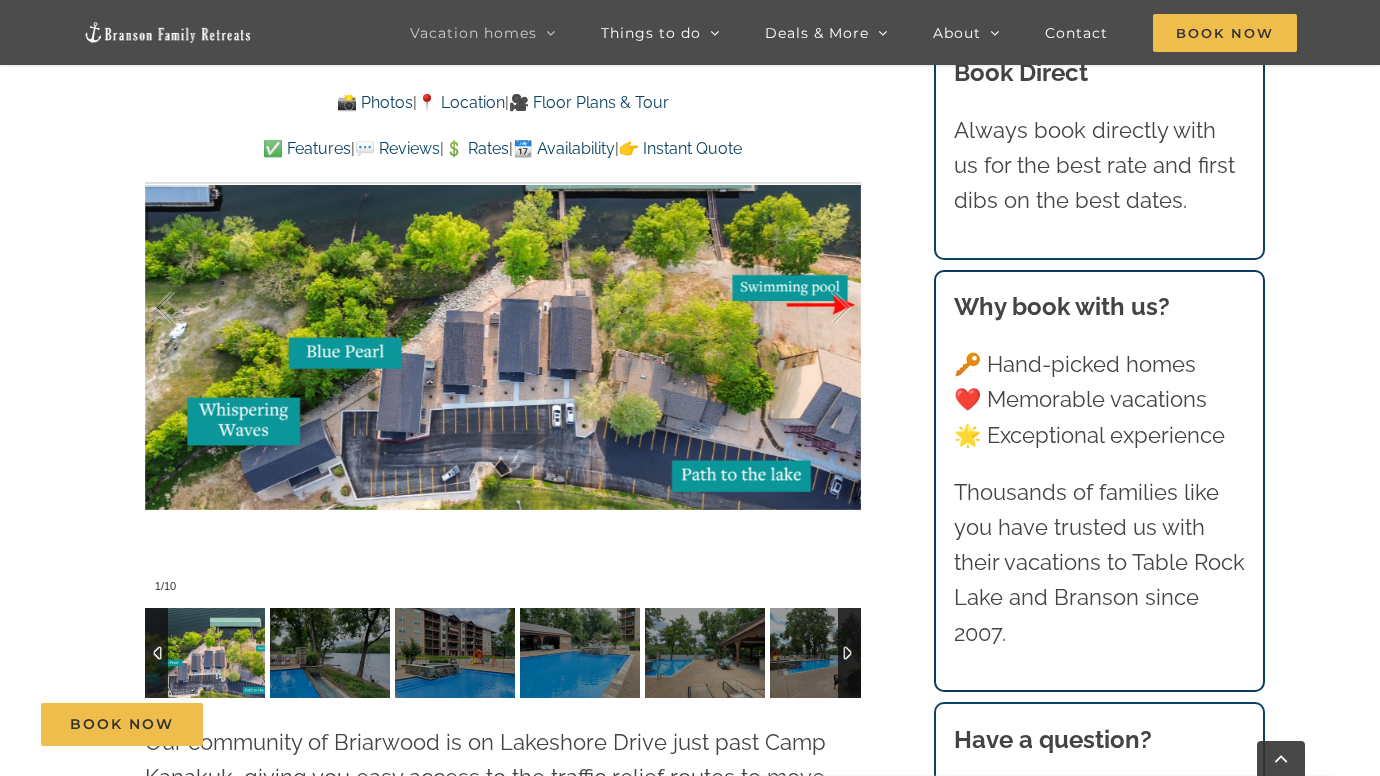 scroll, scrollTop: 4373, scrollLeft: 0, axis: vertical 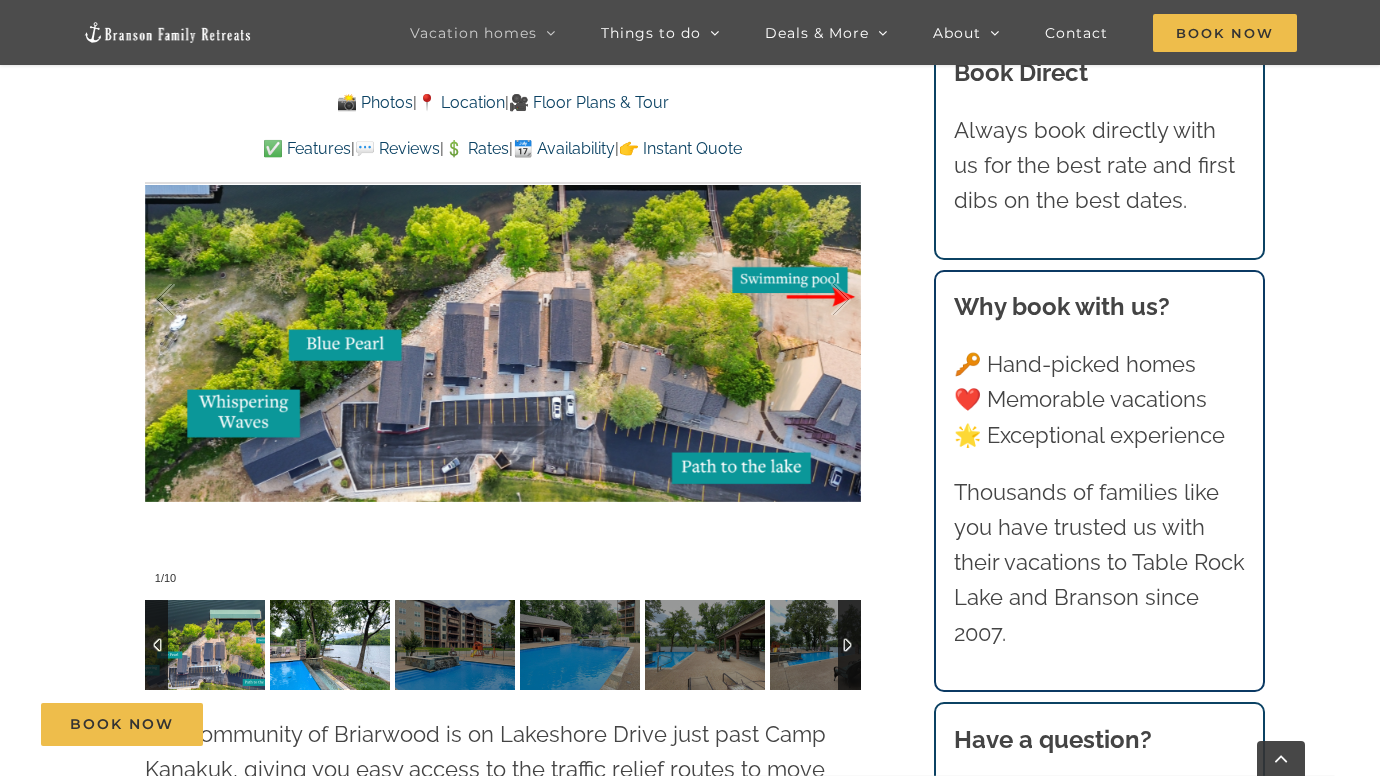 click at bounding box center (330, 645) 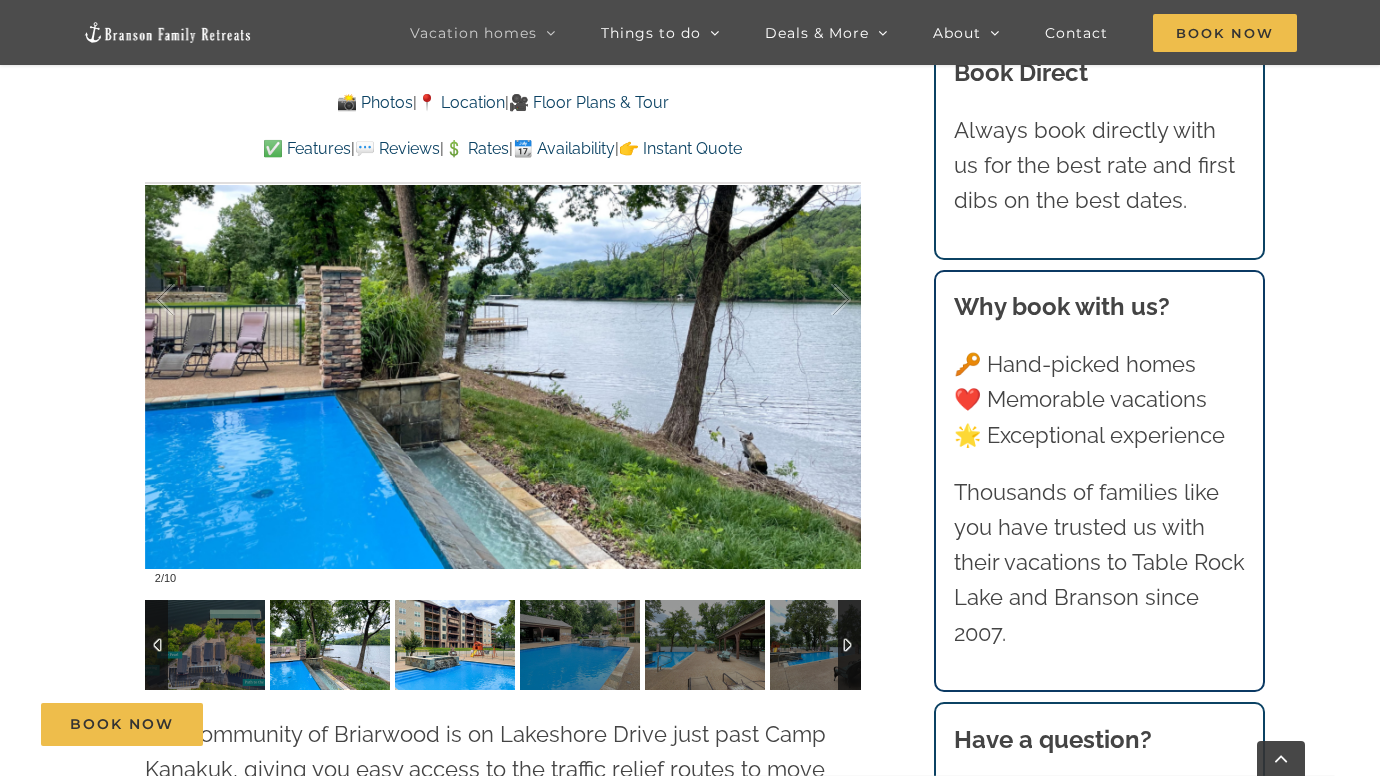 click at bounding box center [455, 645] 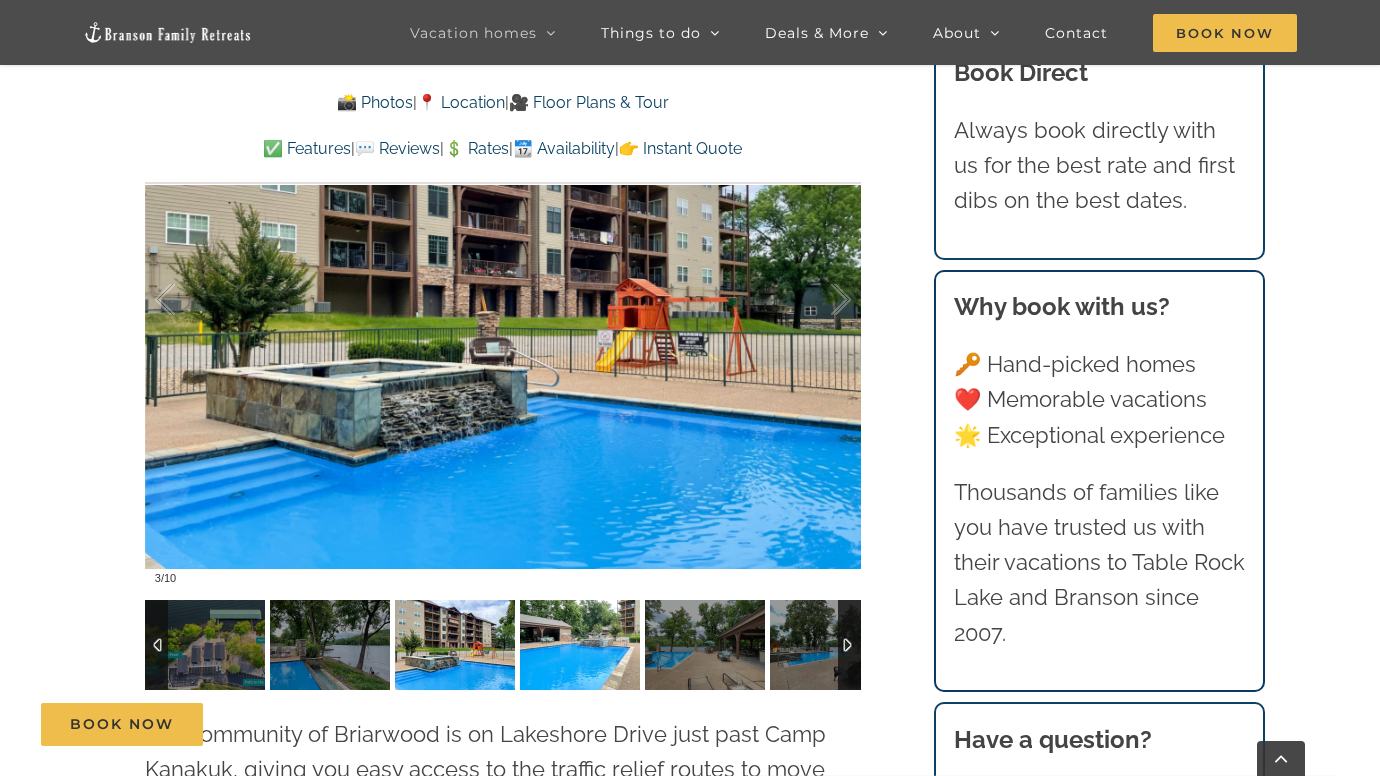 click at bounding box center [580, 645] 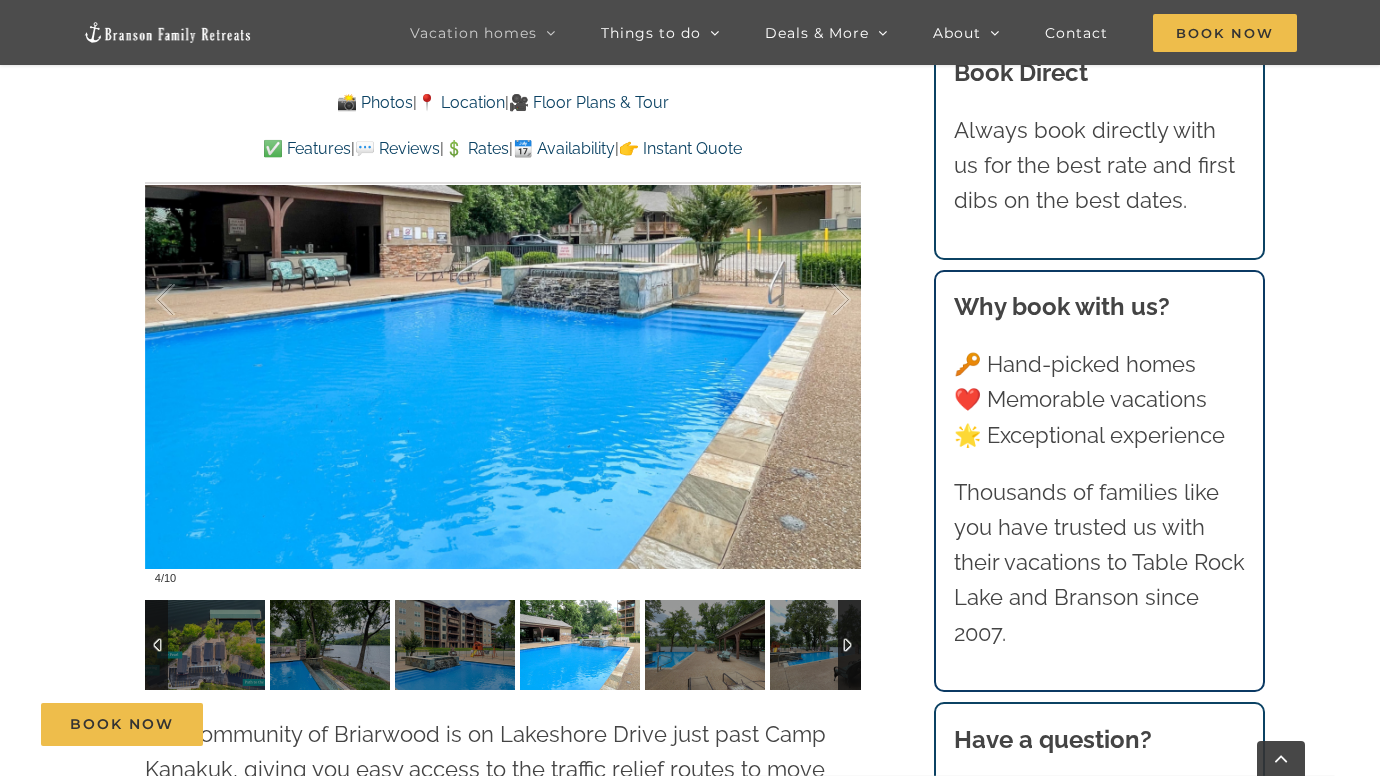 click at bounding box center [770, 645] 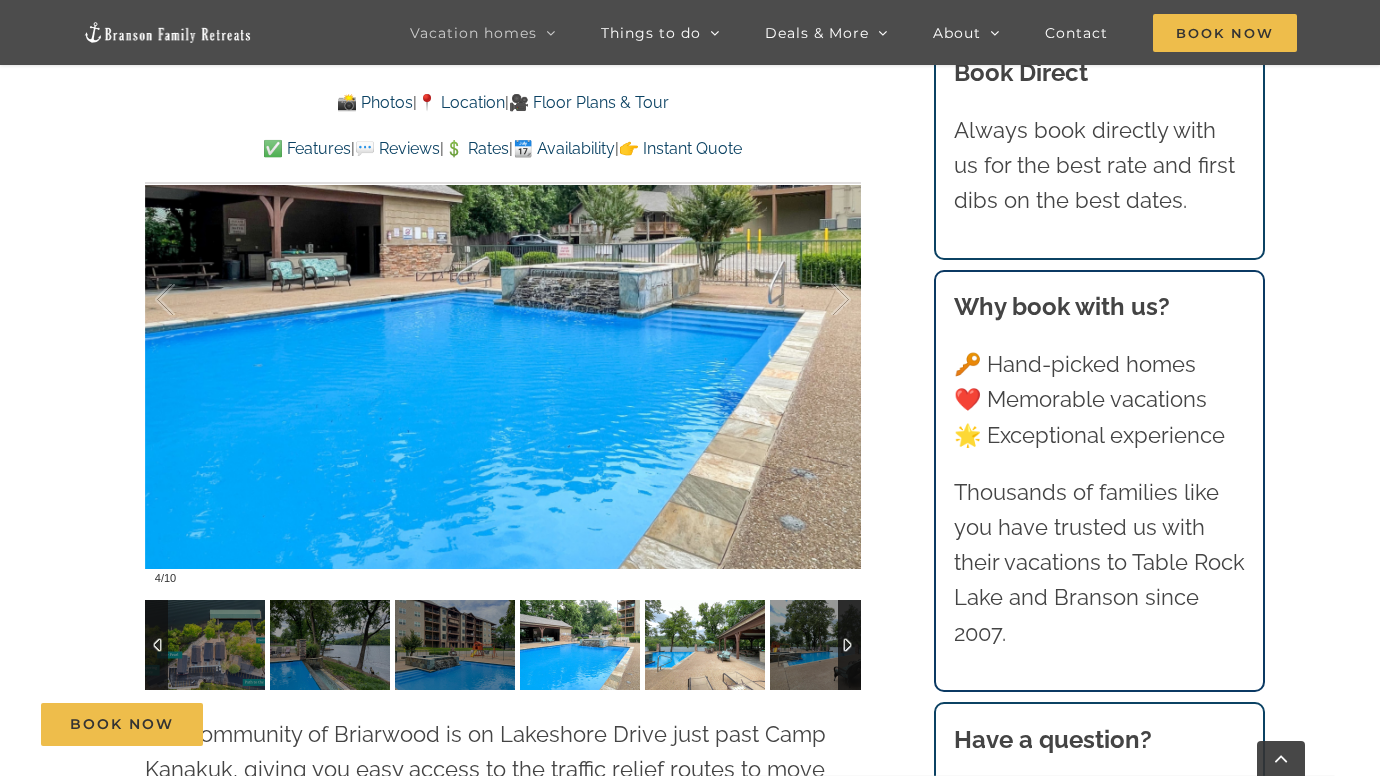 click at bounding box center [705, 645] 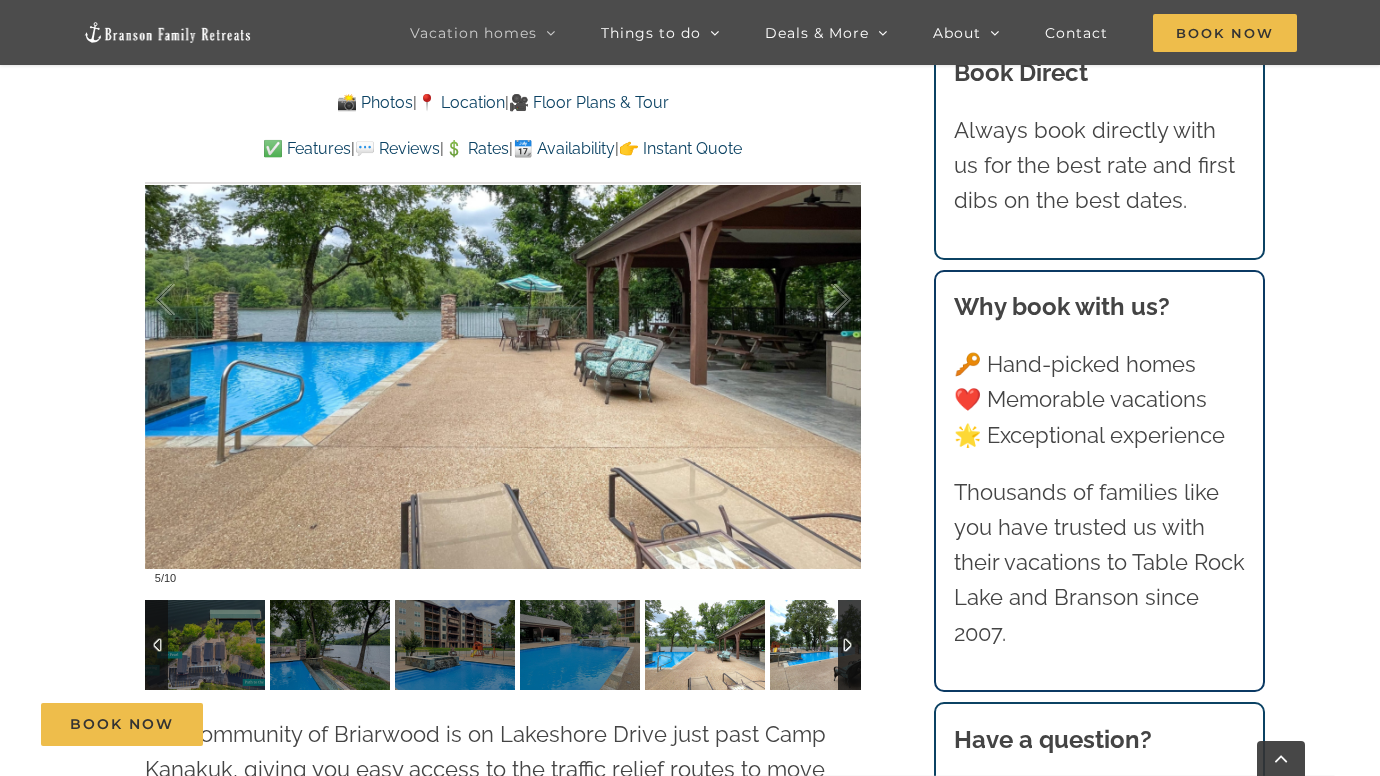 click at bounding box center (830, 645) 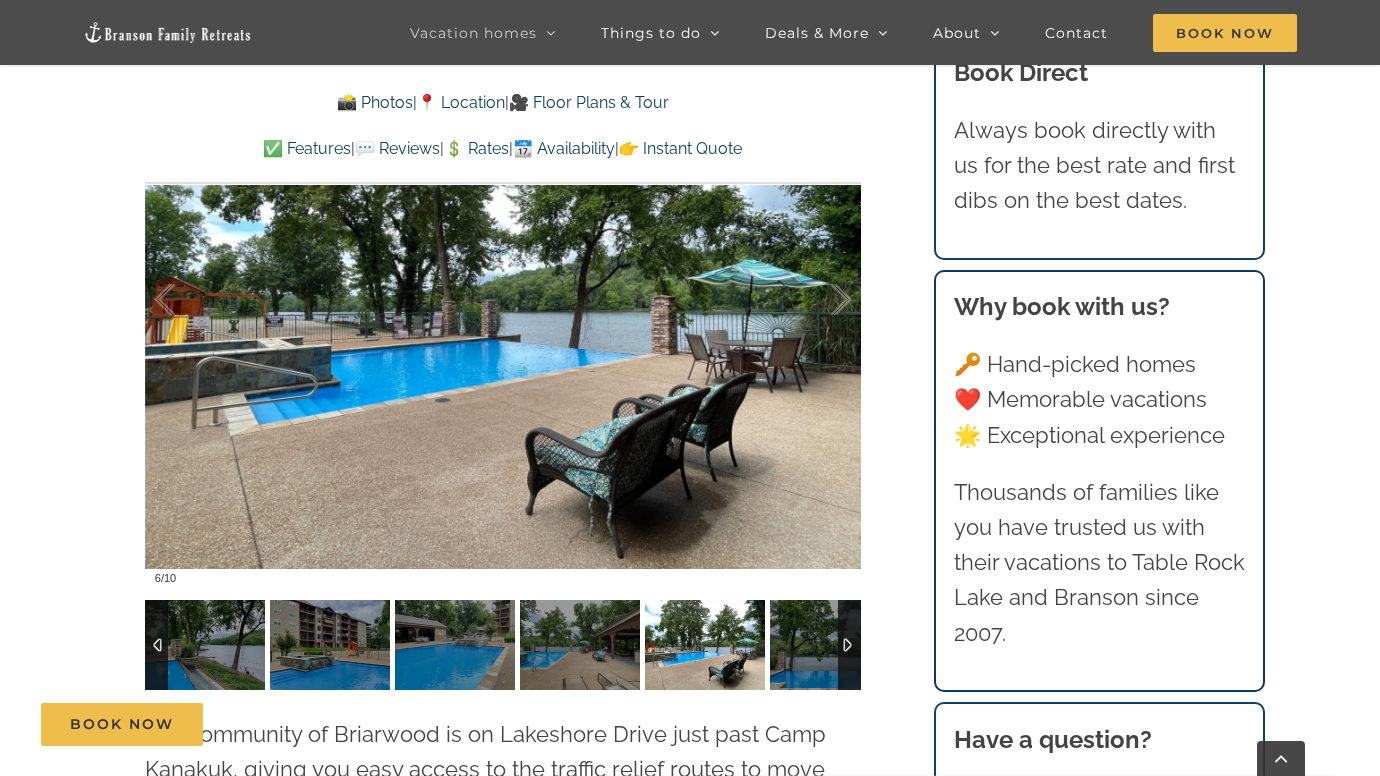 click at bounding box center [849, 645] 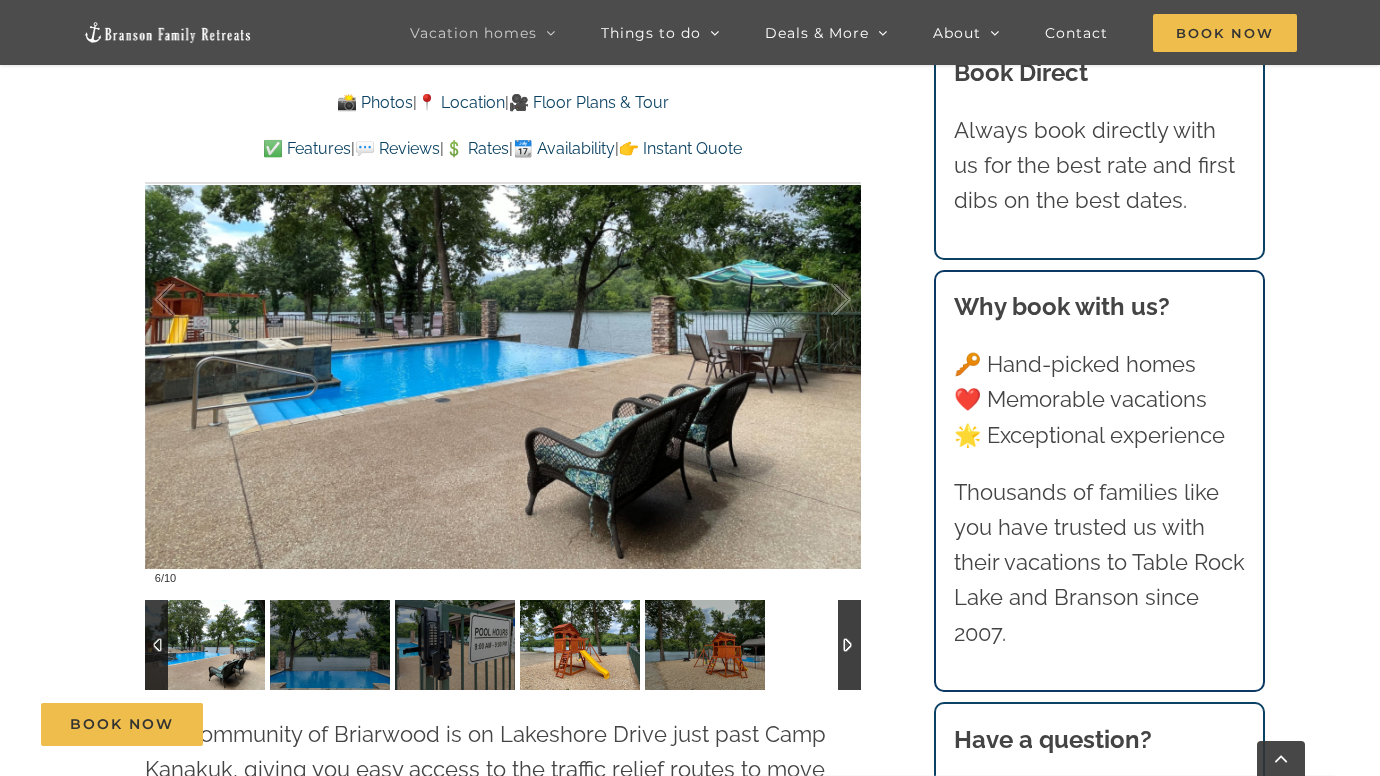 click at bounding box center [580, 645] 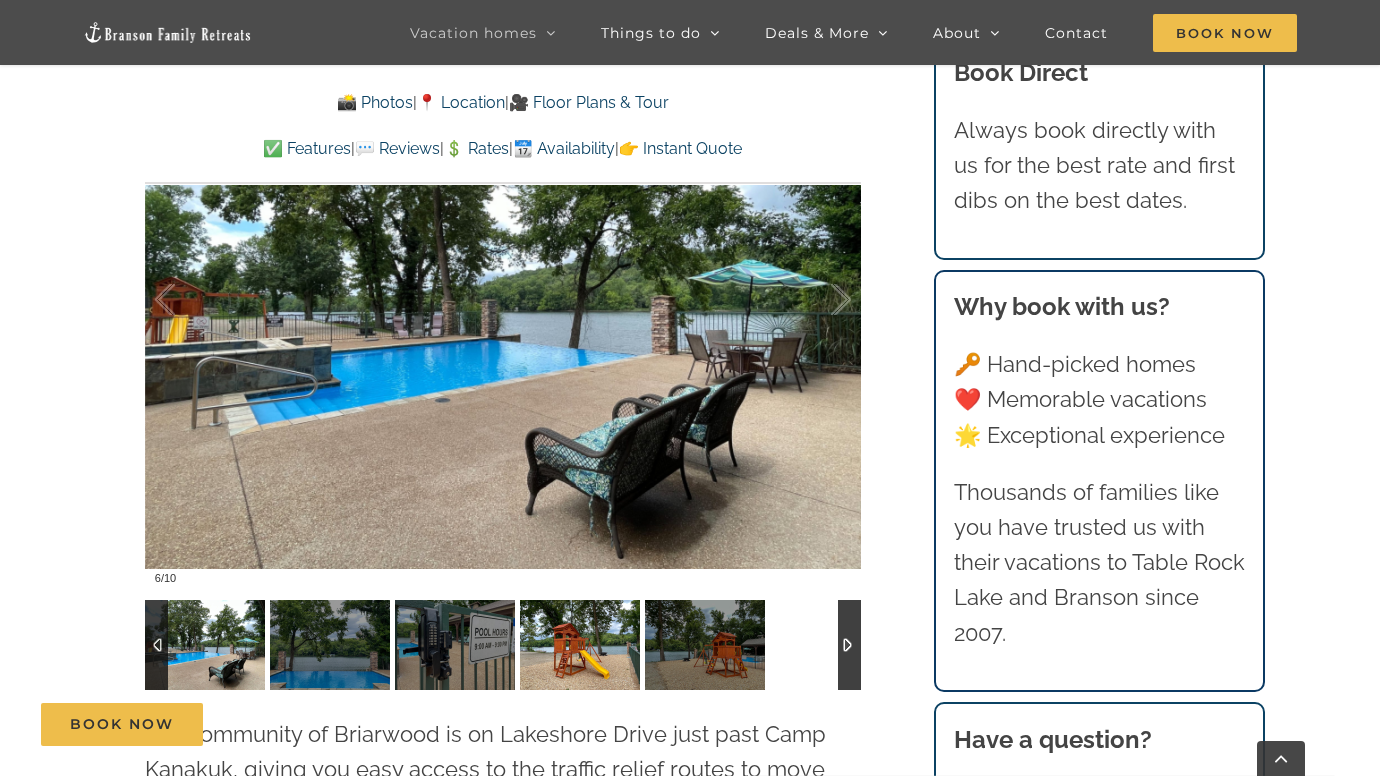 click at bounding box center (580, 645) 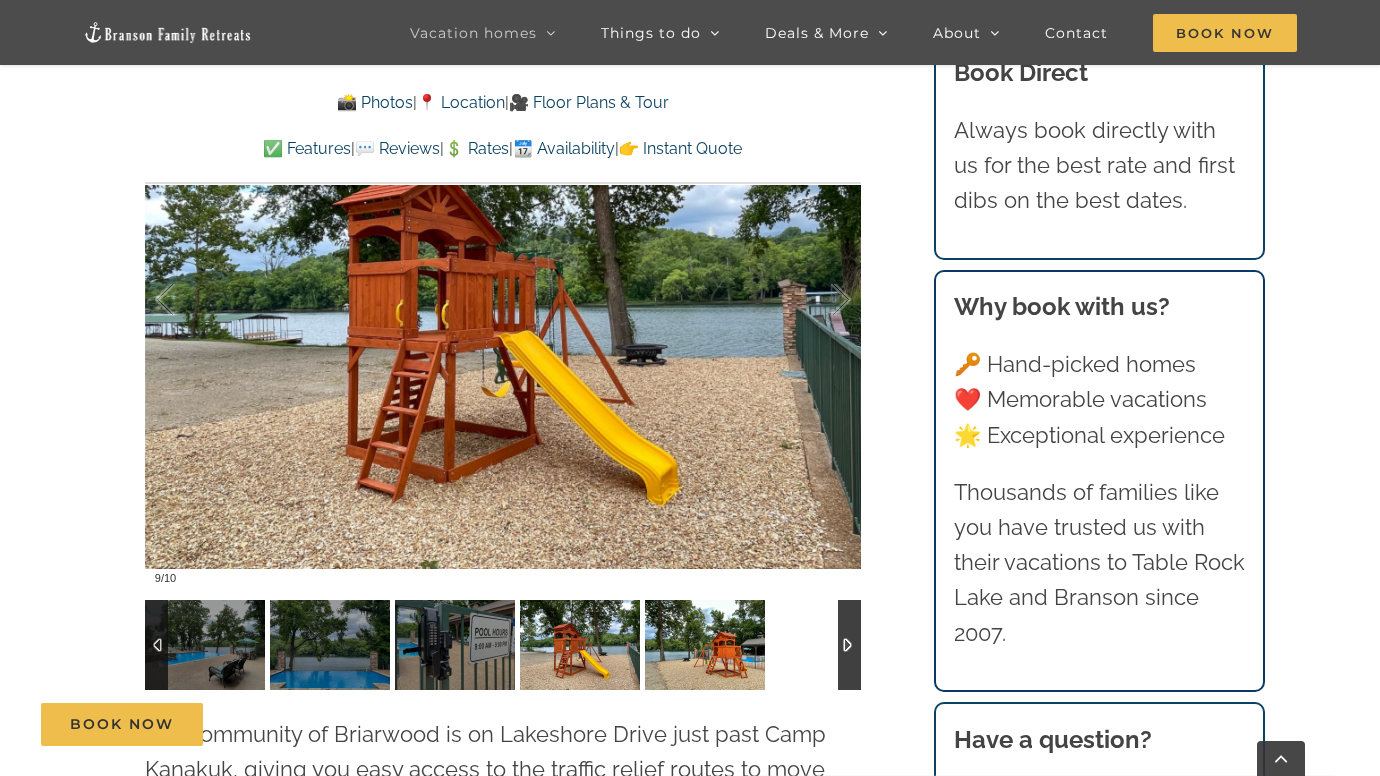 click at bounding box center (705, 645) 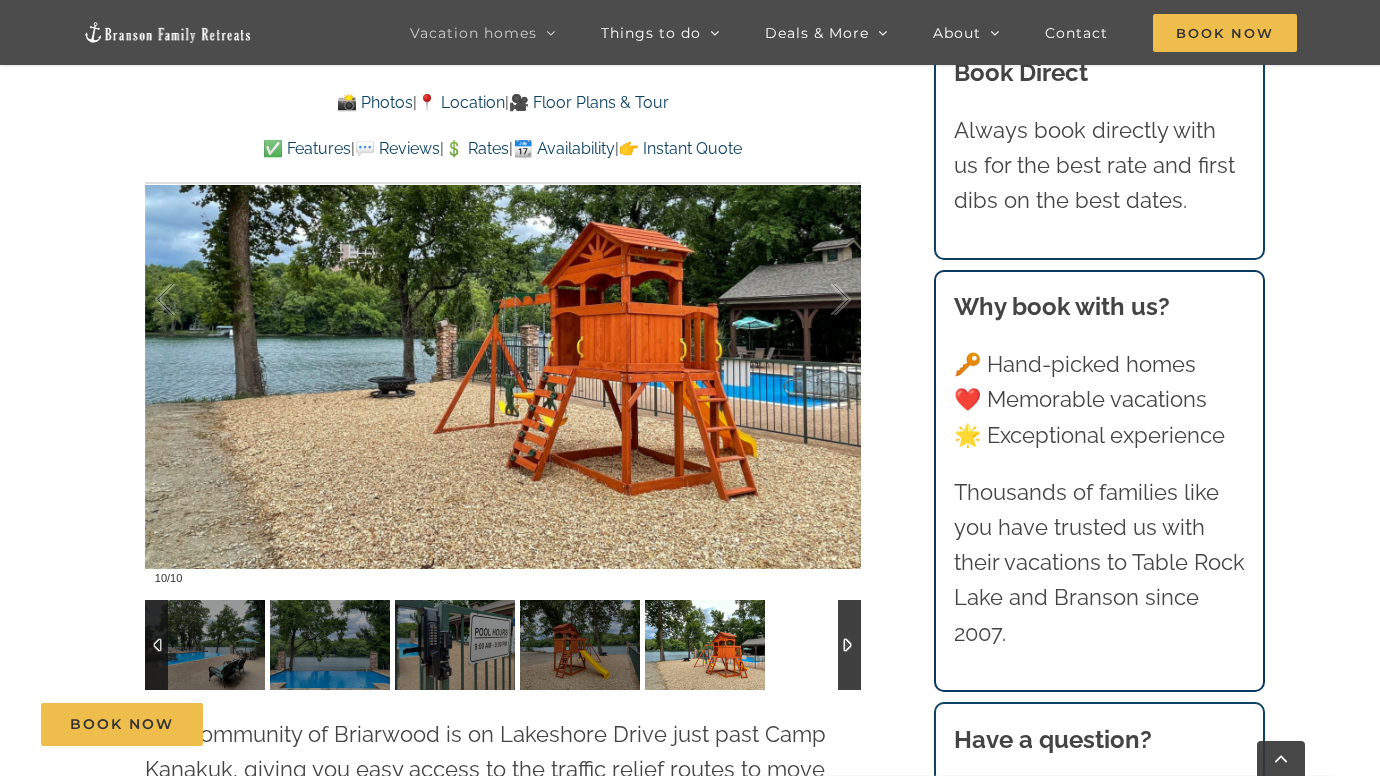 click at bounding box center [849, 645] 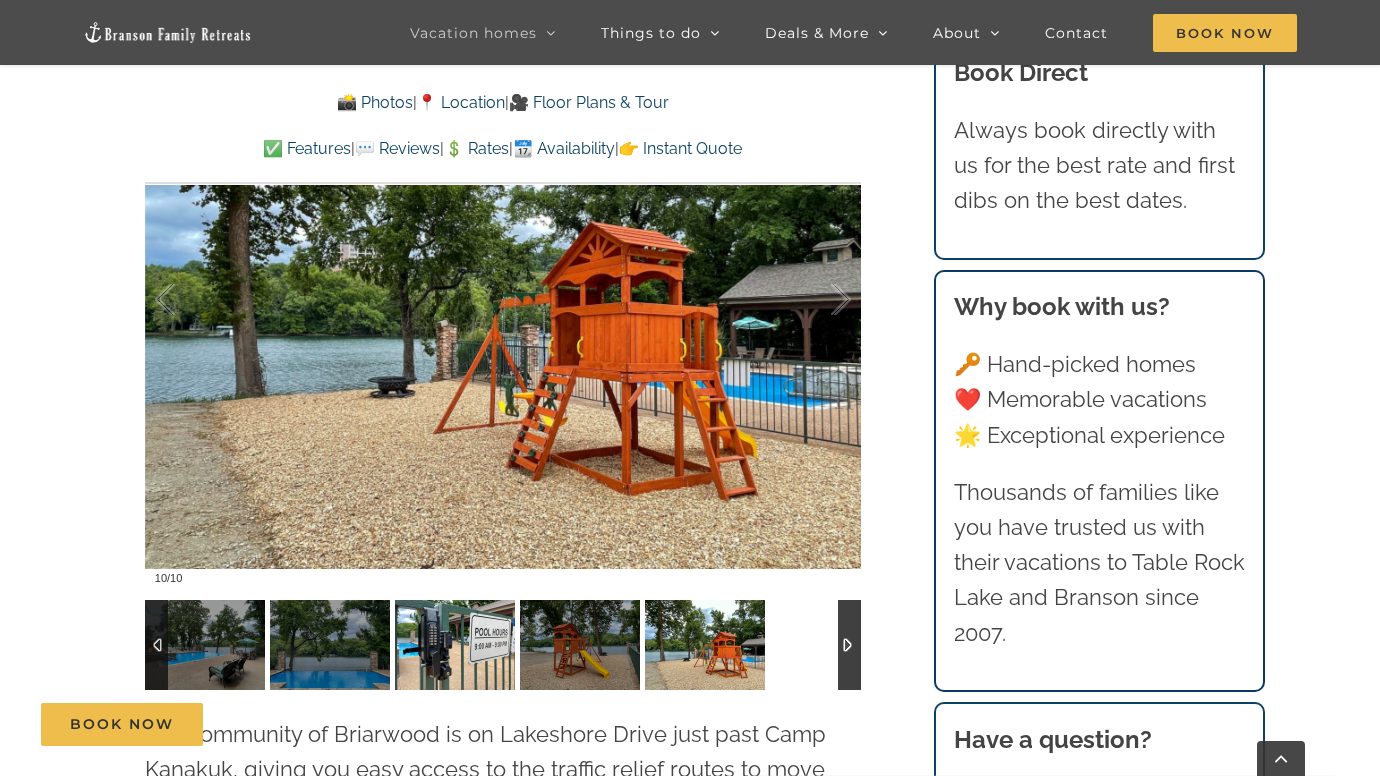 click at bounding box center [455, 645] 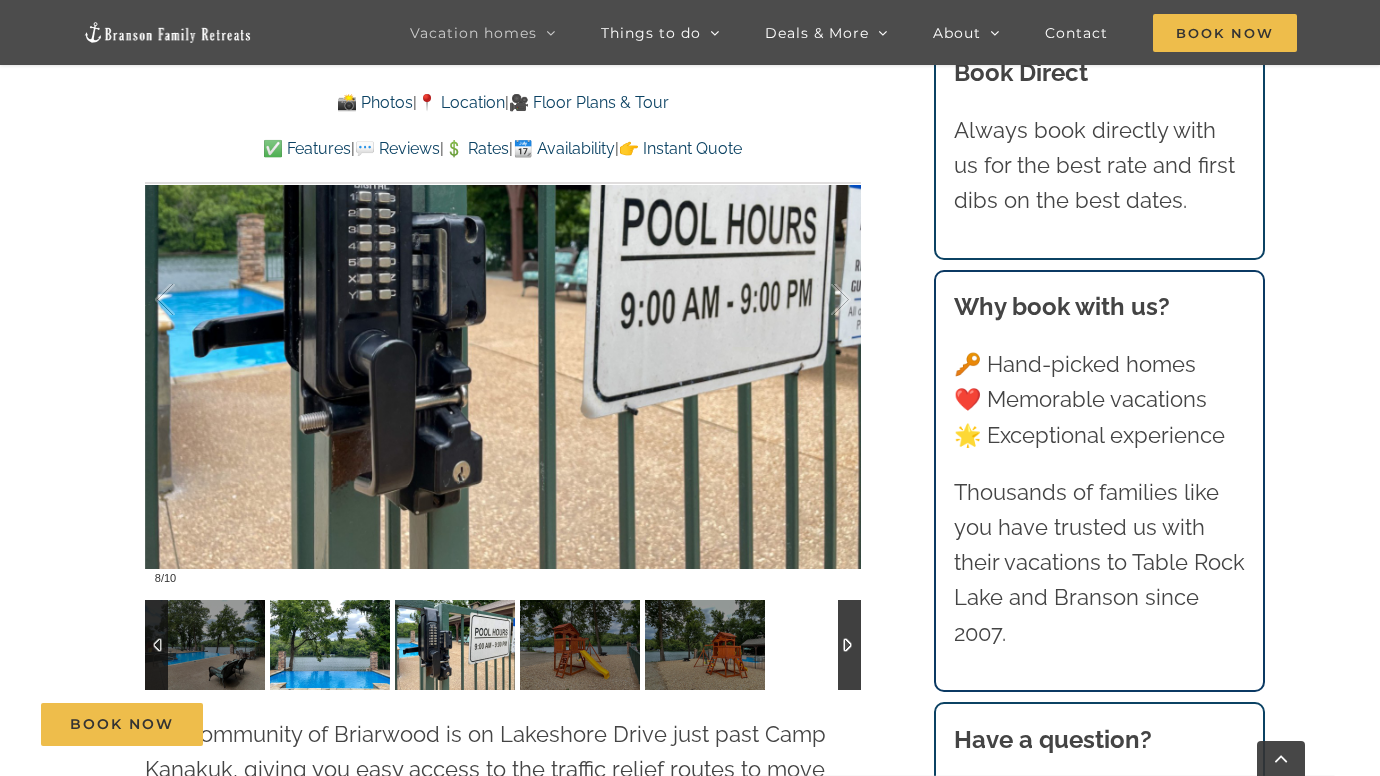 click at bounding box center [330, 645] 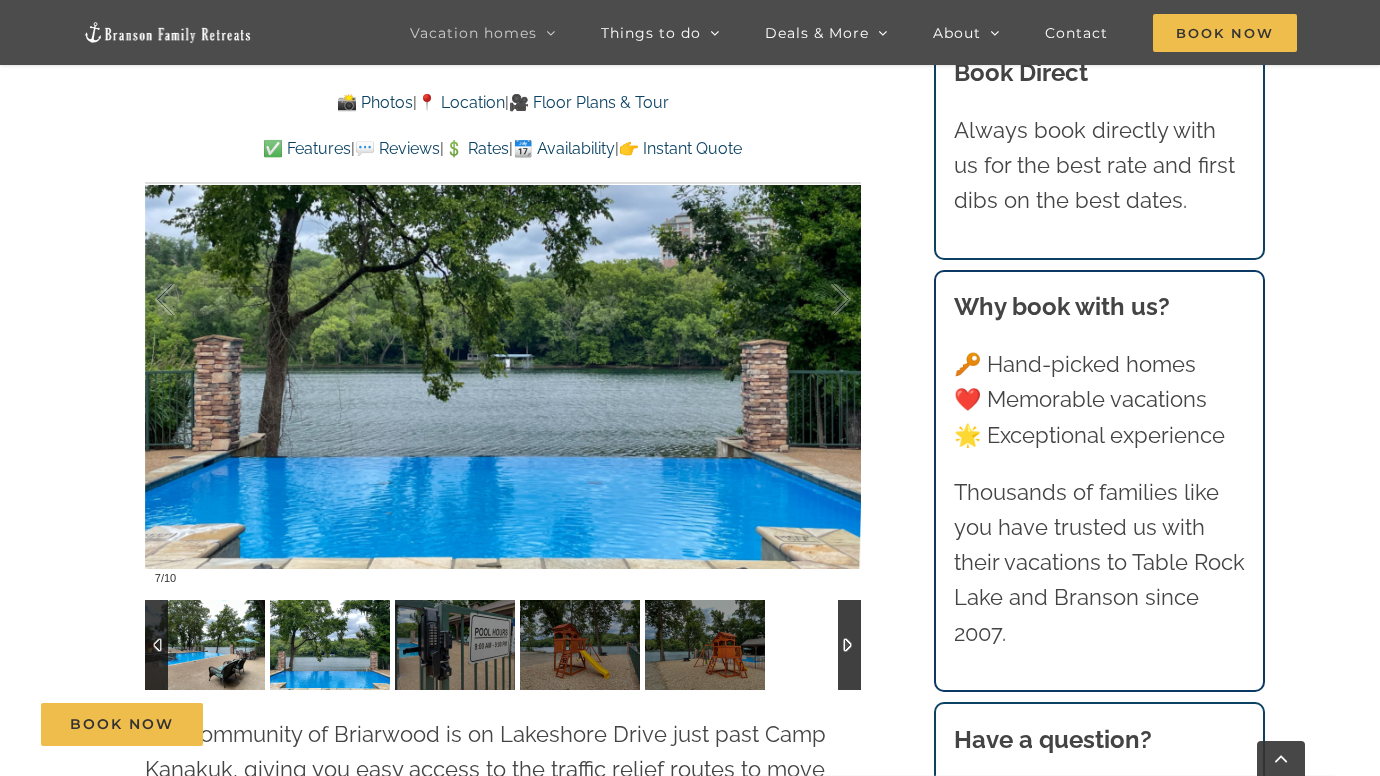 click at bounding box center [205, 645] 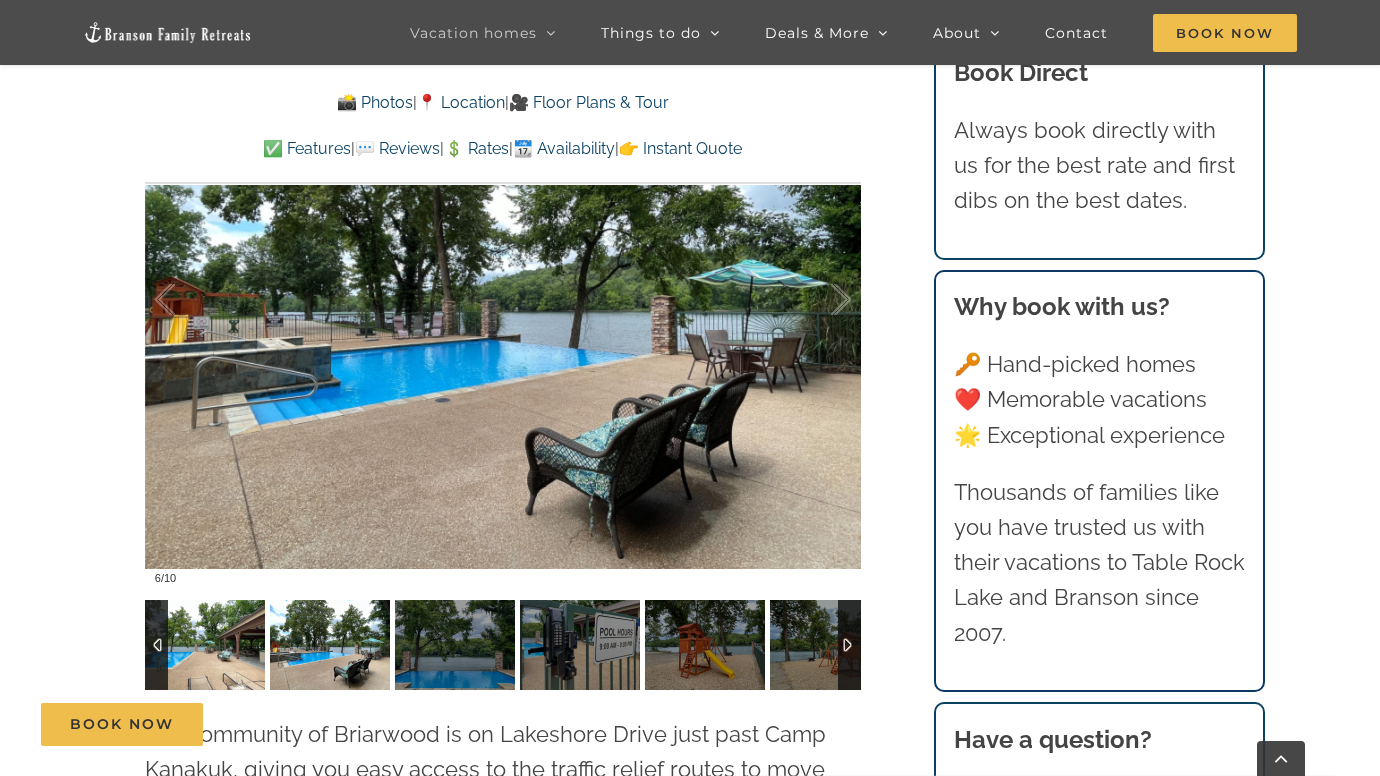 click at bounding box center [205, 645] 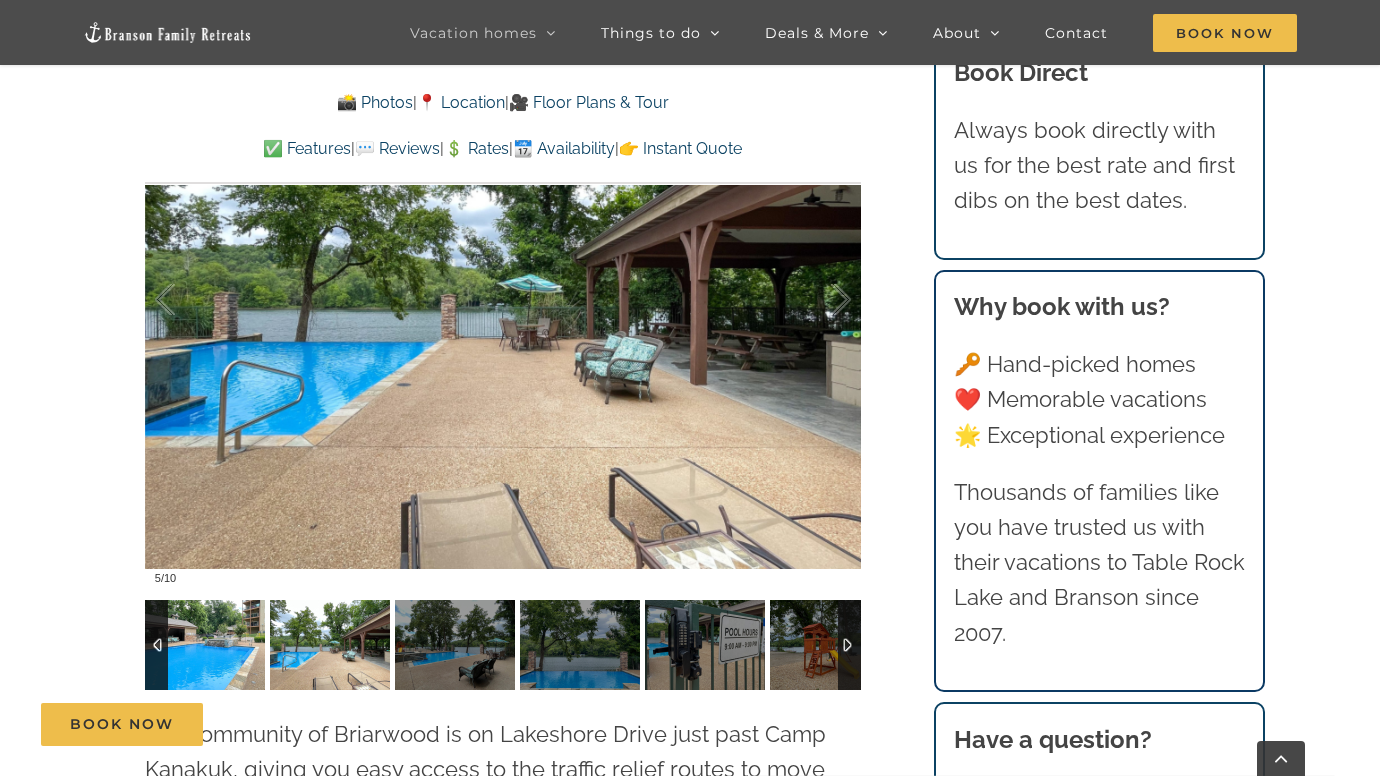 click at bounding box center [205, 645] 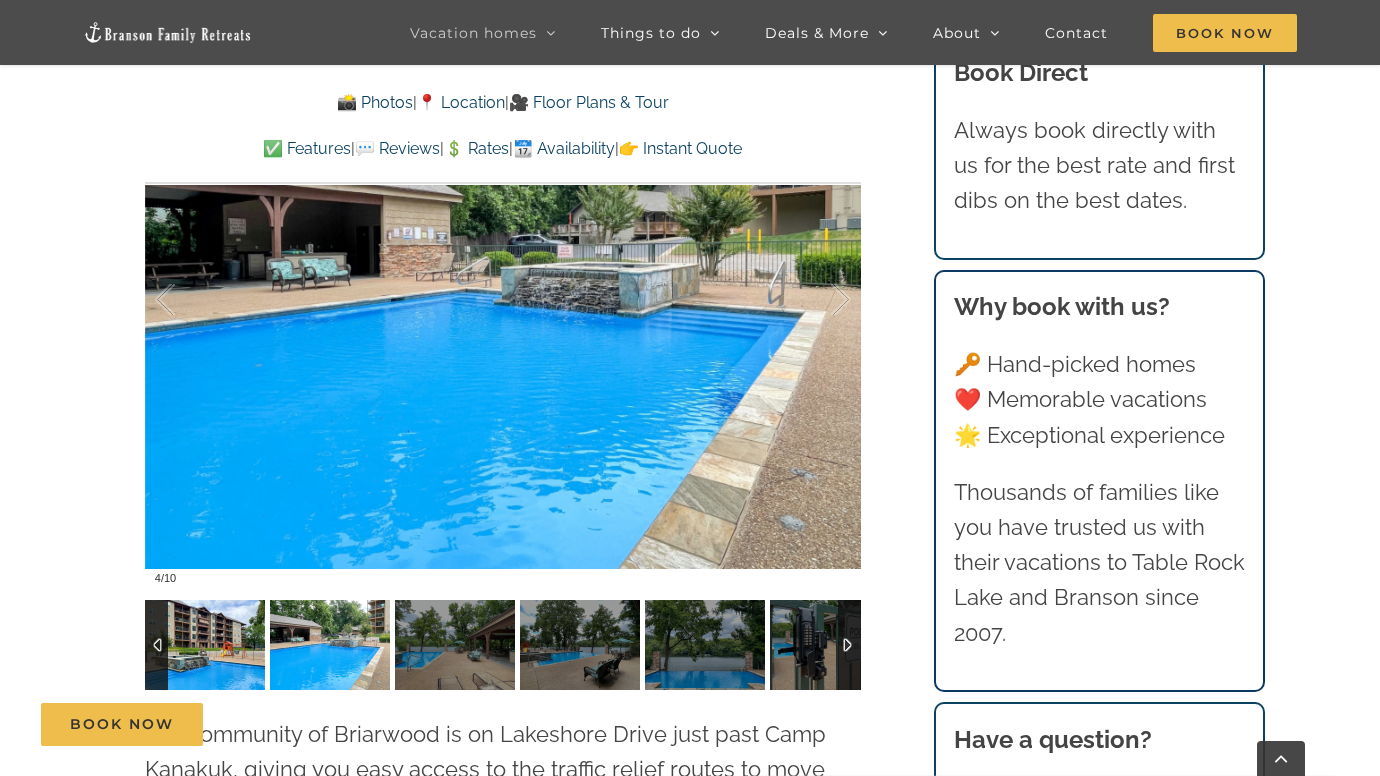 click at bounding box center [205, 645] 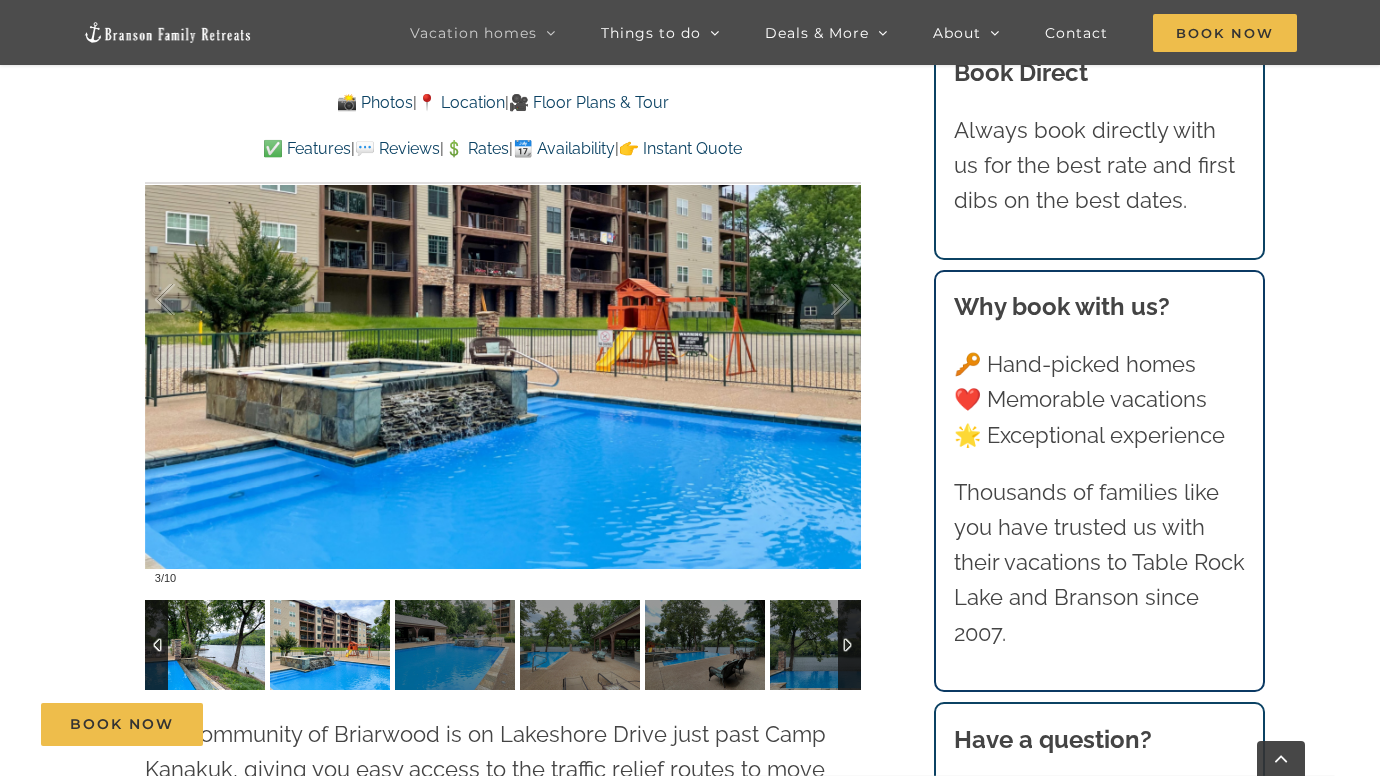 click at bounding box center [205, 645] 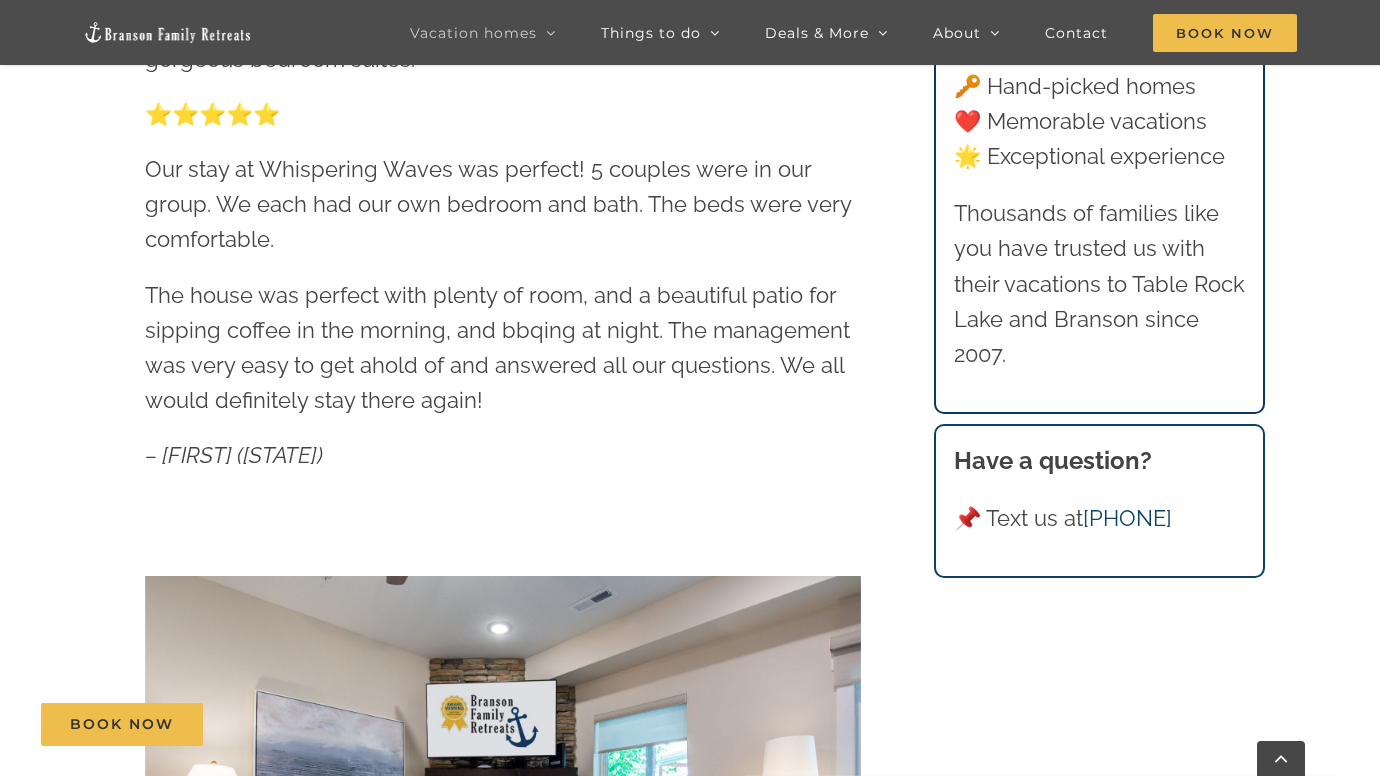 scroll, scrollTop: 0, scrollLeft: 0, axis: both 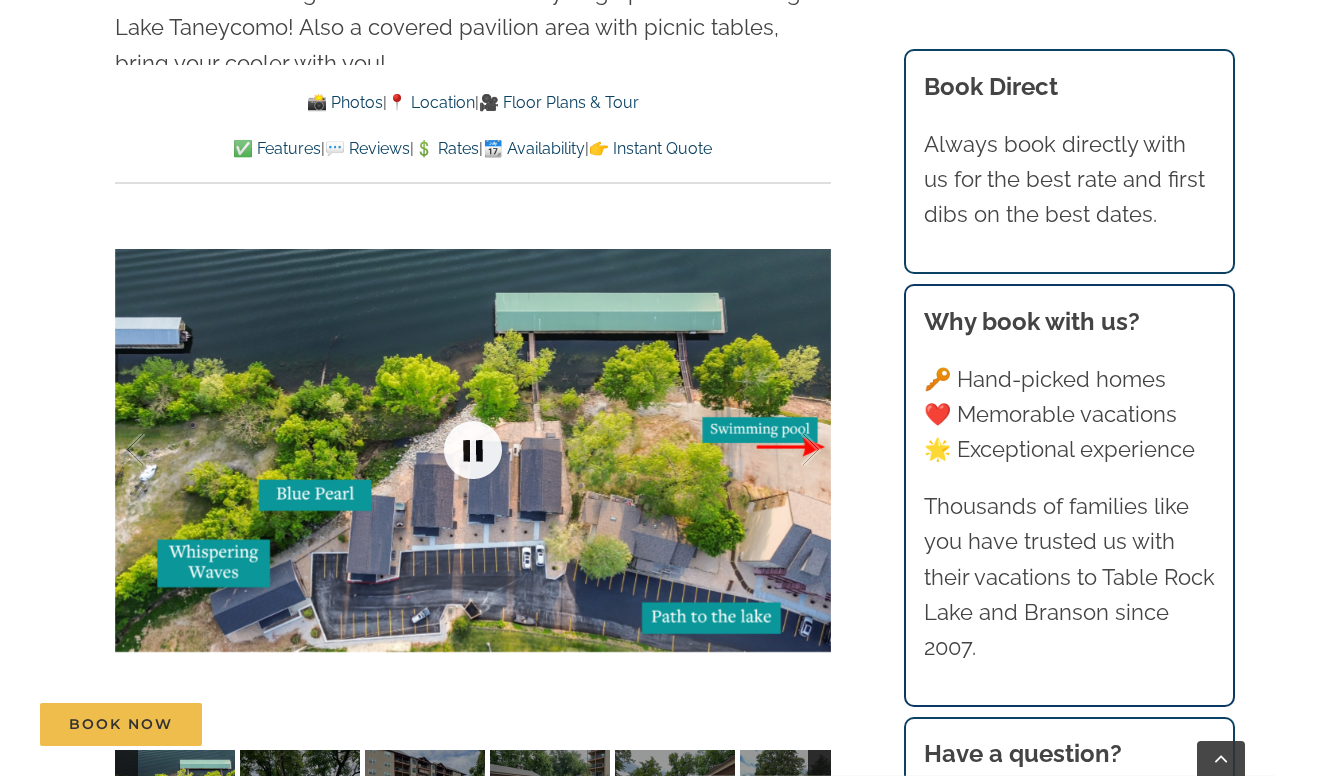 click at bounding box center (473, 450) 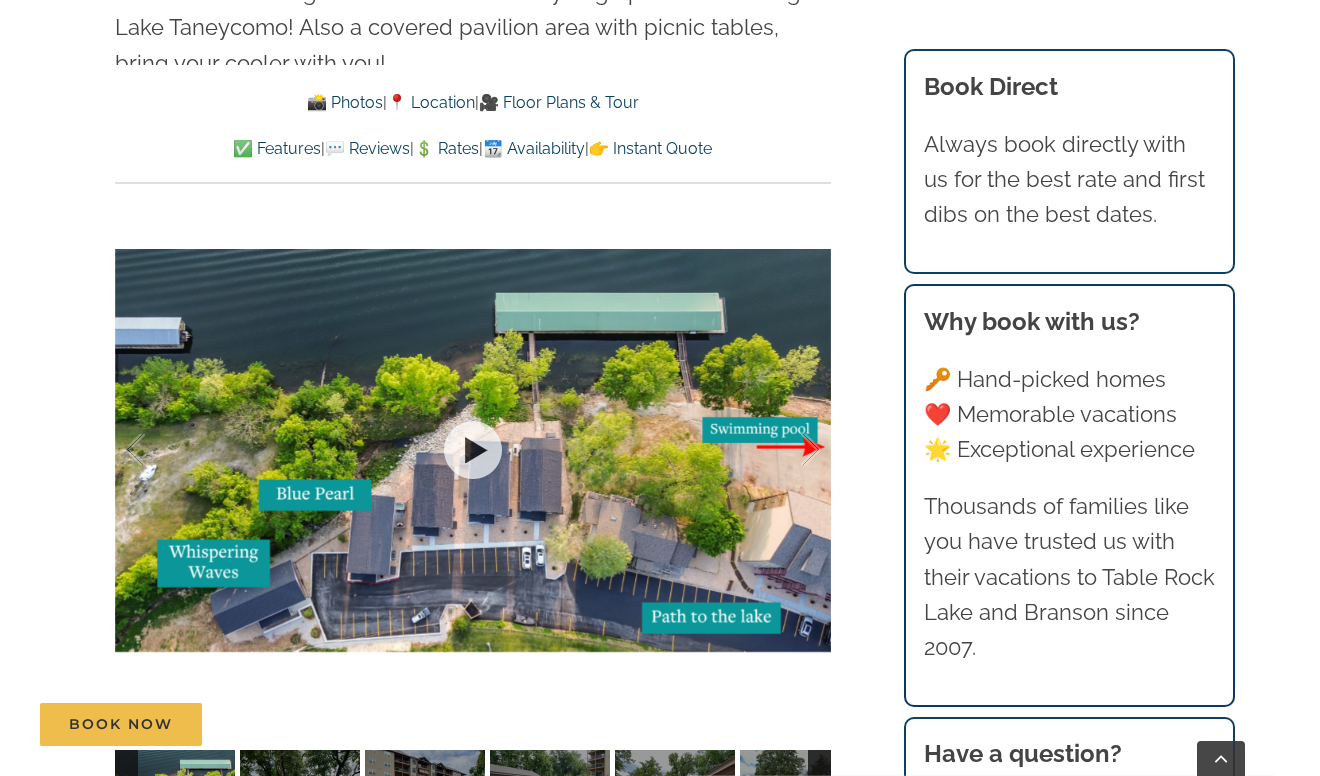 click at bounding box center (473, 450) 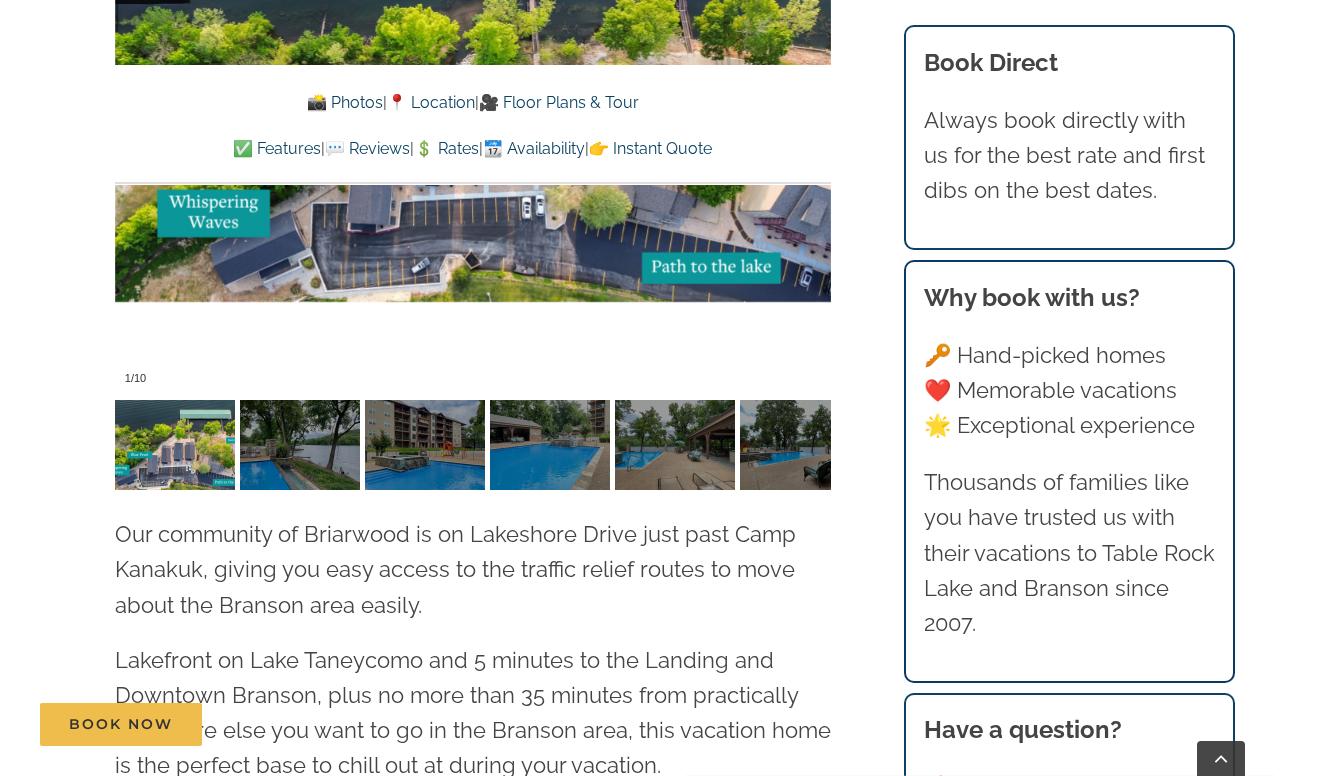 scroll, scrollTop: 4733, scrollLeft: 0, axis: vertical 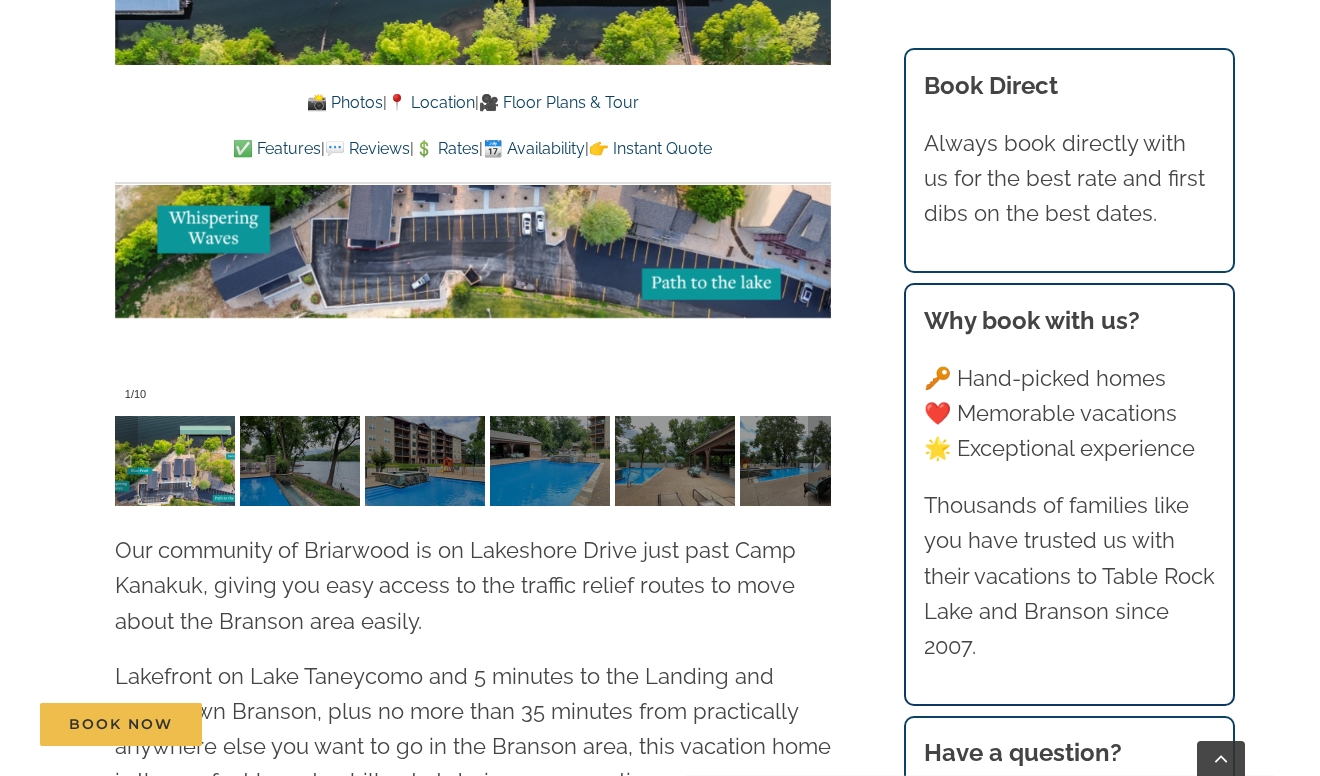 click at bounding box center [175, 461] 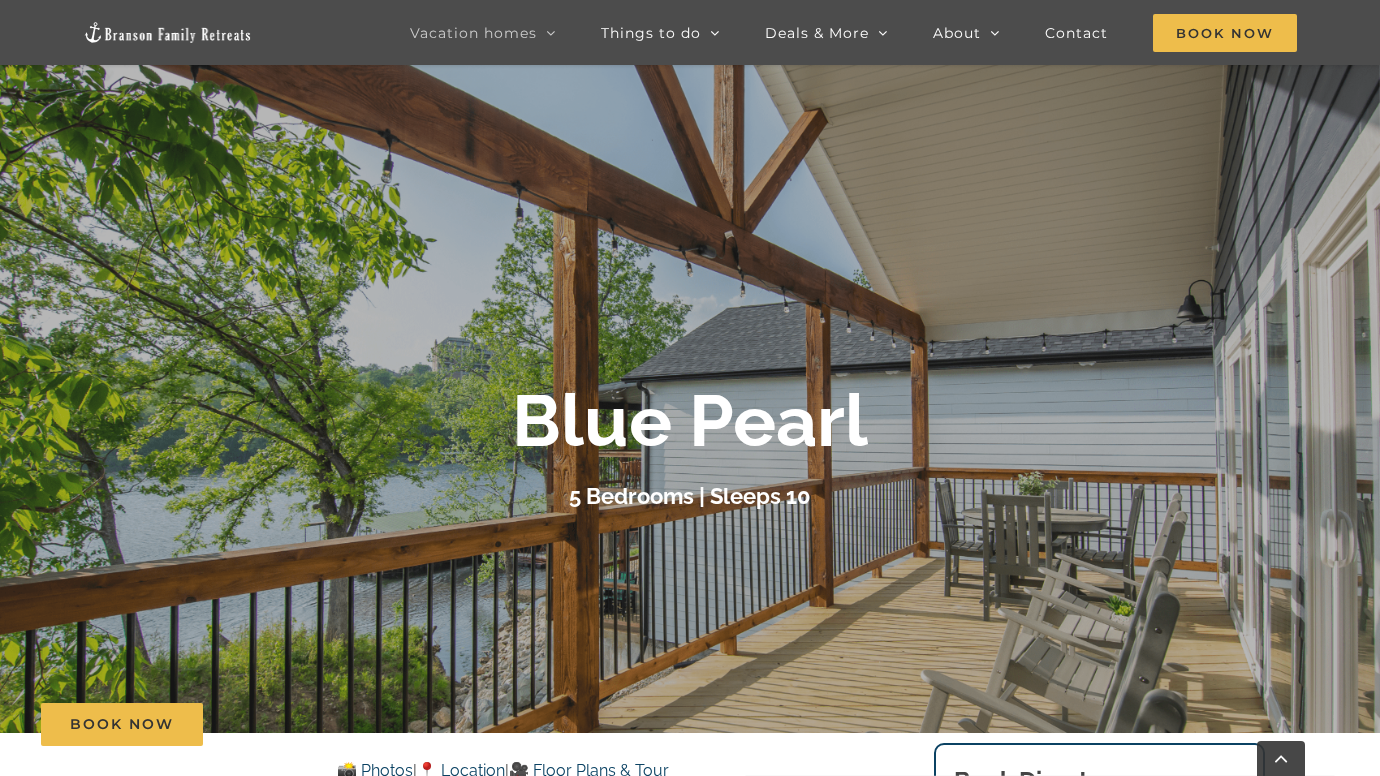 scroll, scrollTop: 0, scrollLeft: 0, axis: both 